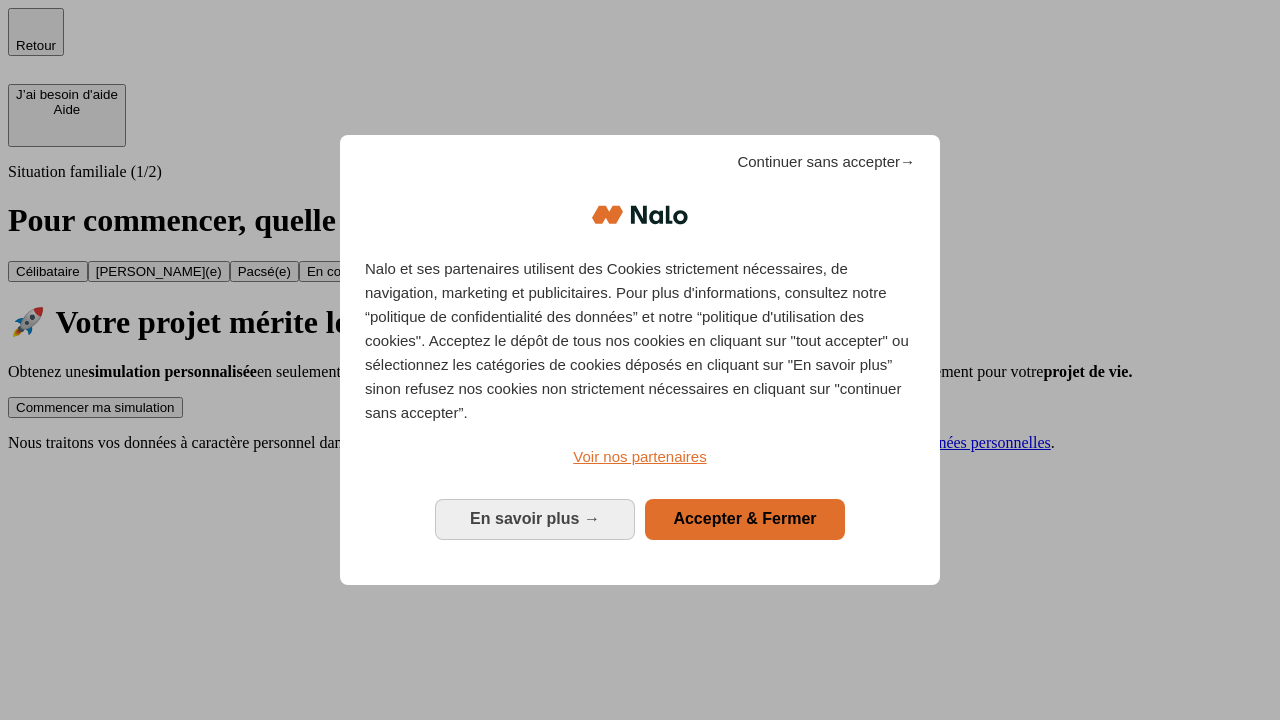 scroll, scrollTop: 0, scrollLeft: 0, axis: both 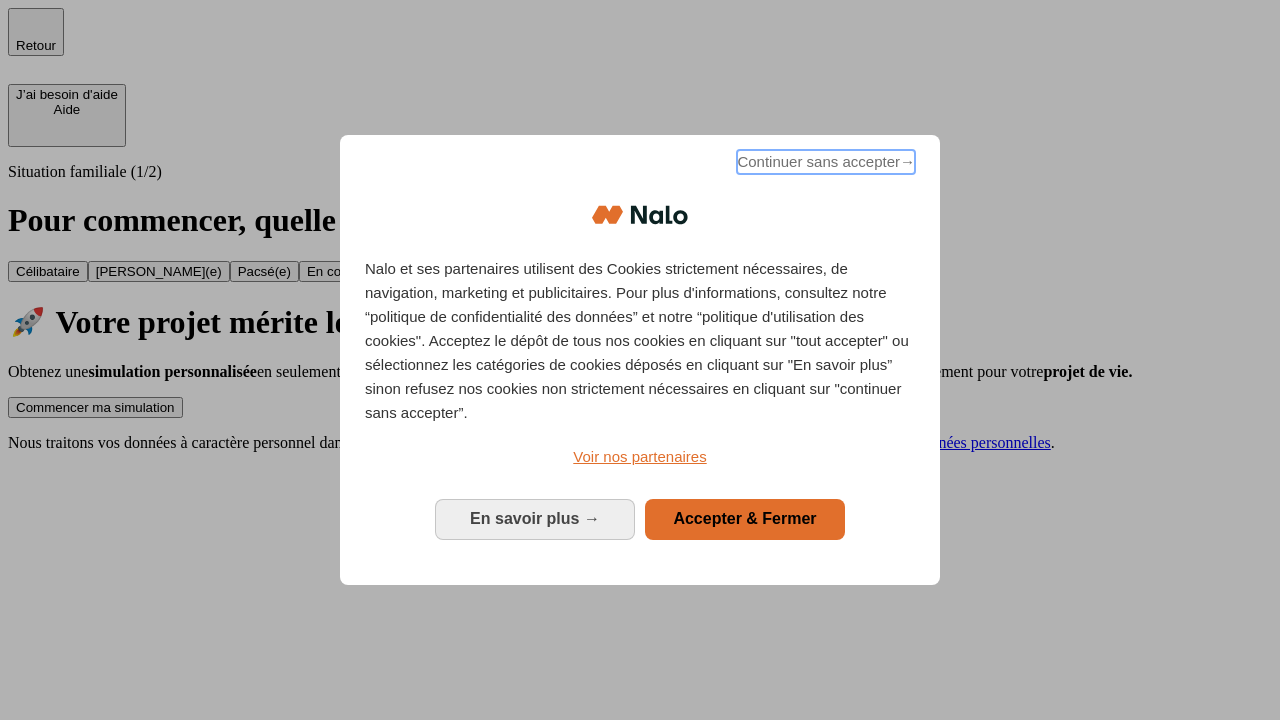 click on "Continuer sans accepter  →" at bounding box center (826, 162) 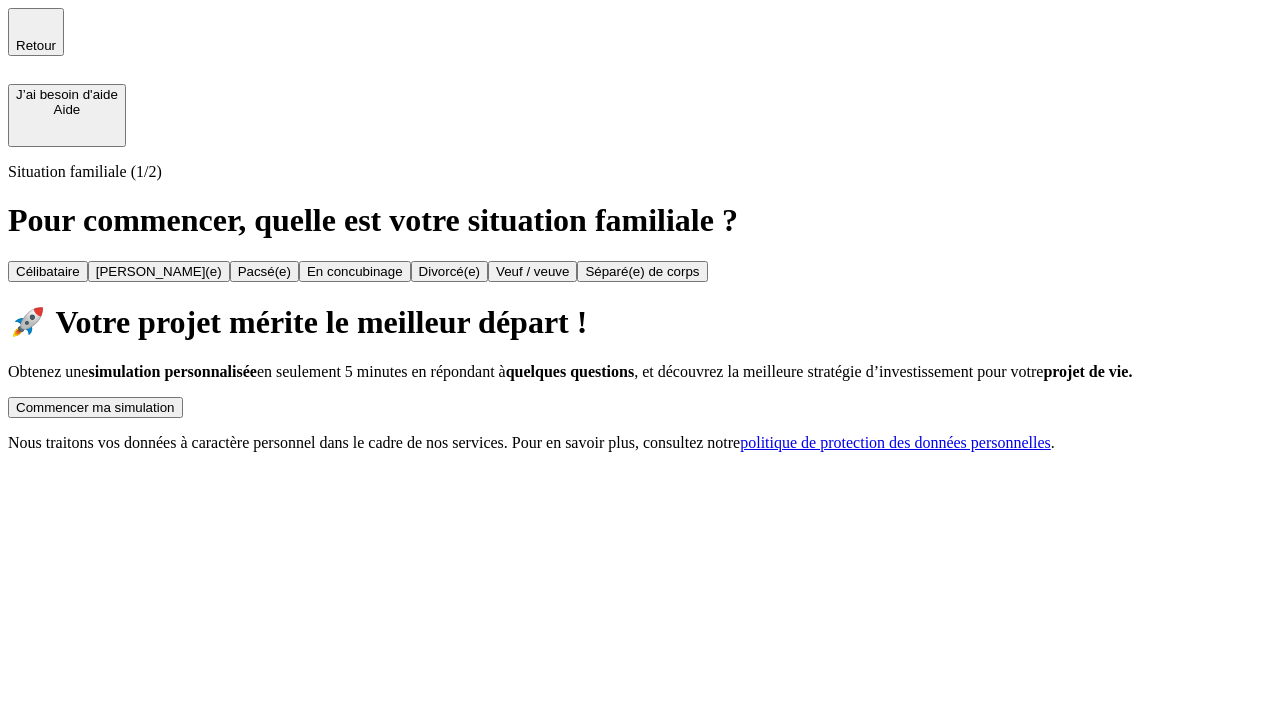 click on "Commencer ma simulation" at bounding box center [95, 407] 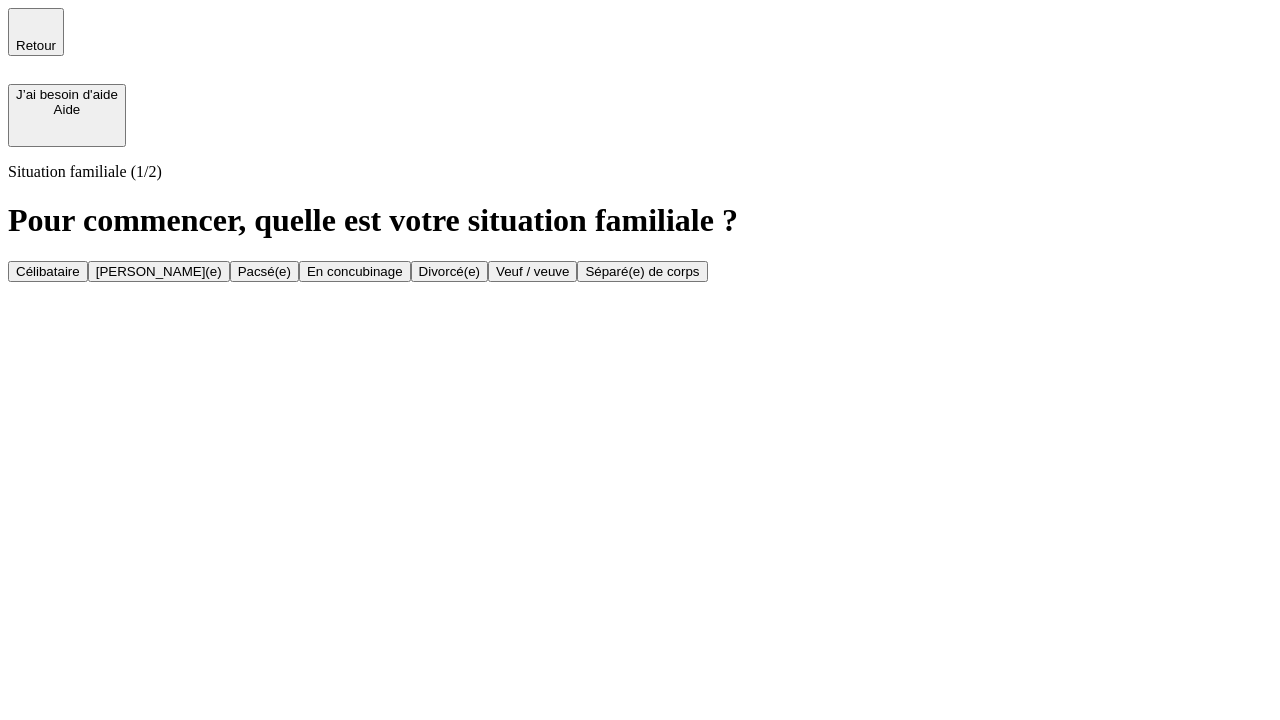 click on "En concubinage" at bounding box center [355, 271] 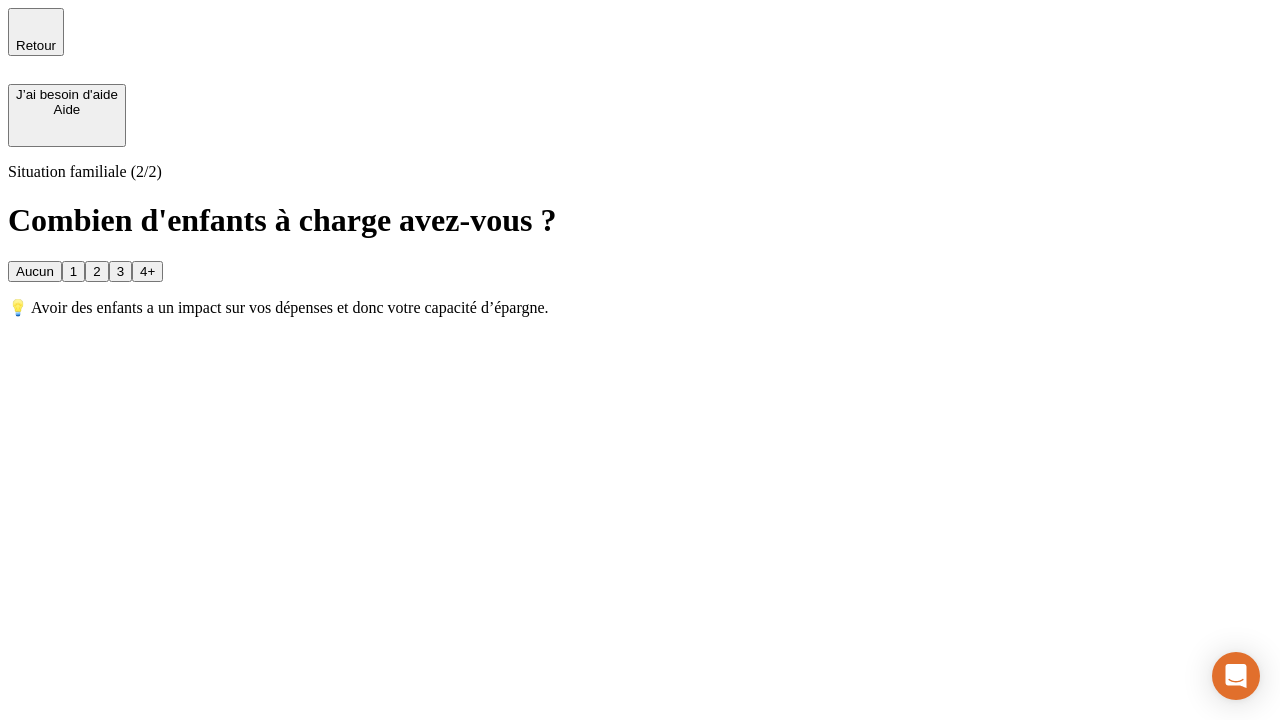 click on "2" at bounding box center (96, 271) 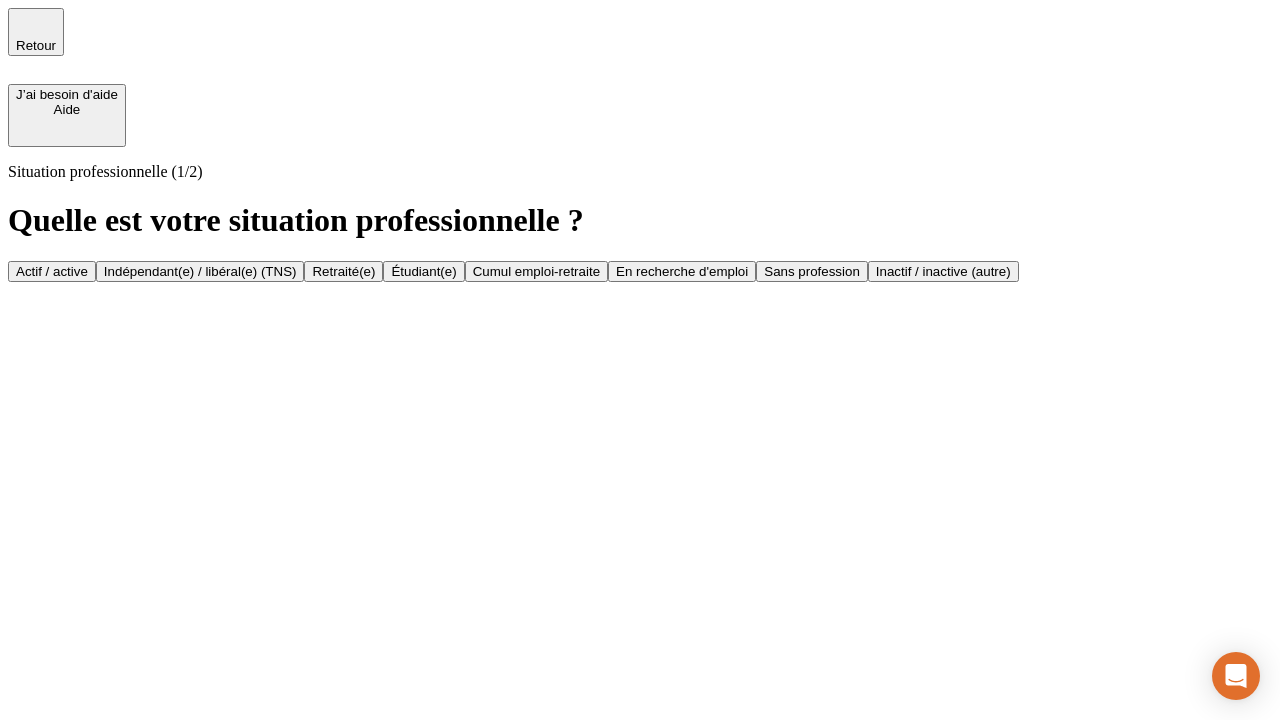 click on "Indépendant(e) / libéral(e) (TNS)" at bounding box center [200, 271] 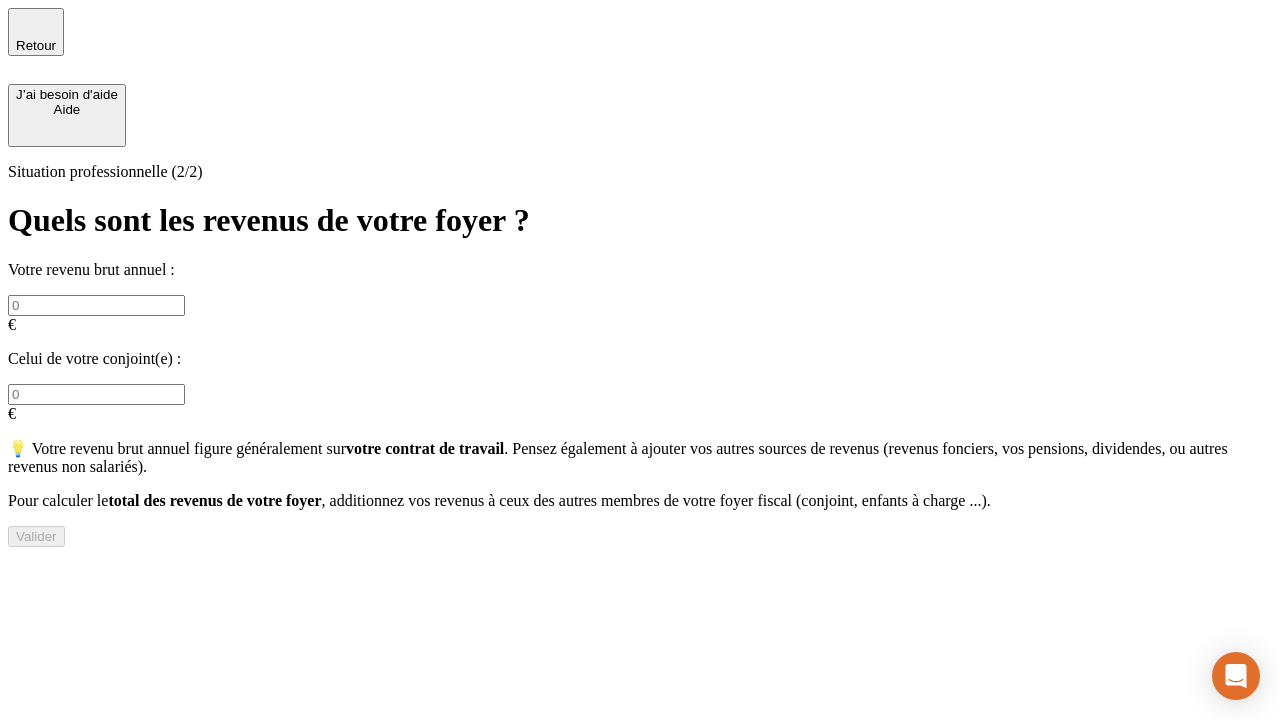 click at bounding box center [96, 305] 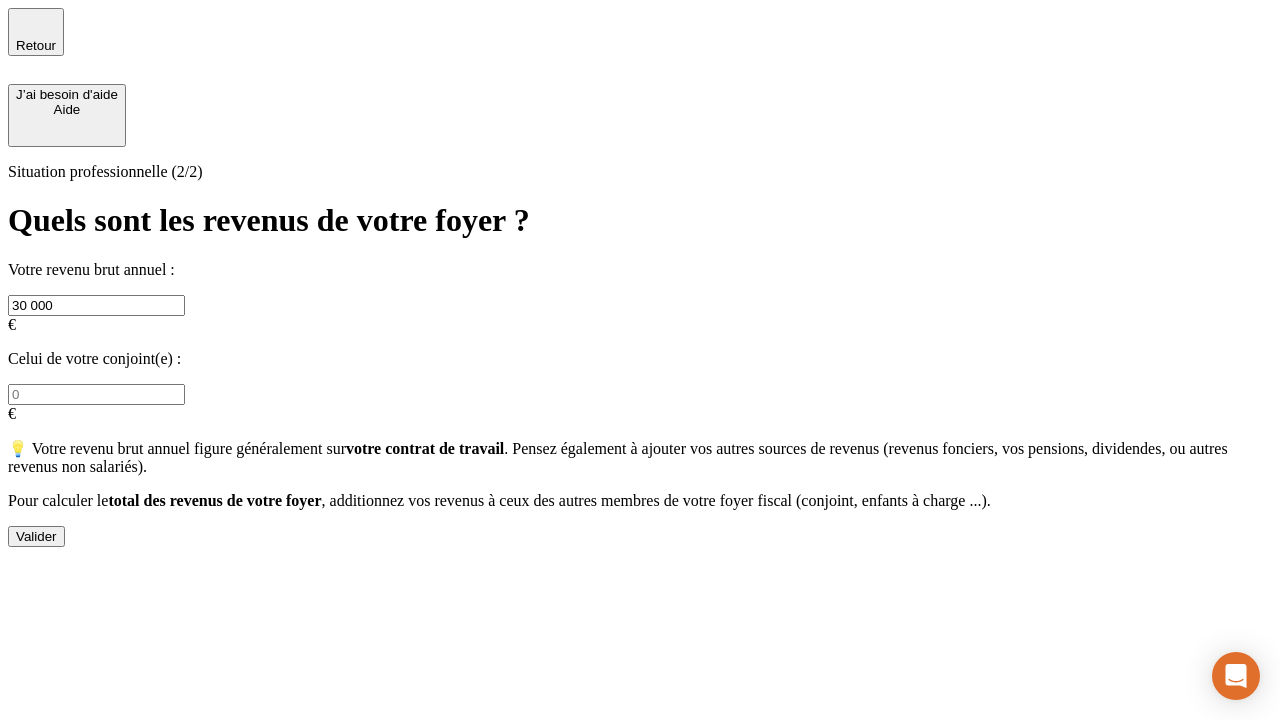 click on "Valider" at bounding box center [36, 536] 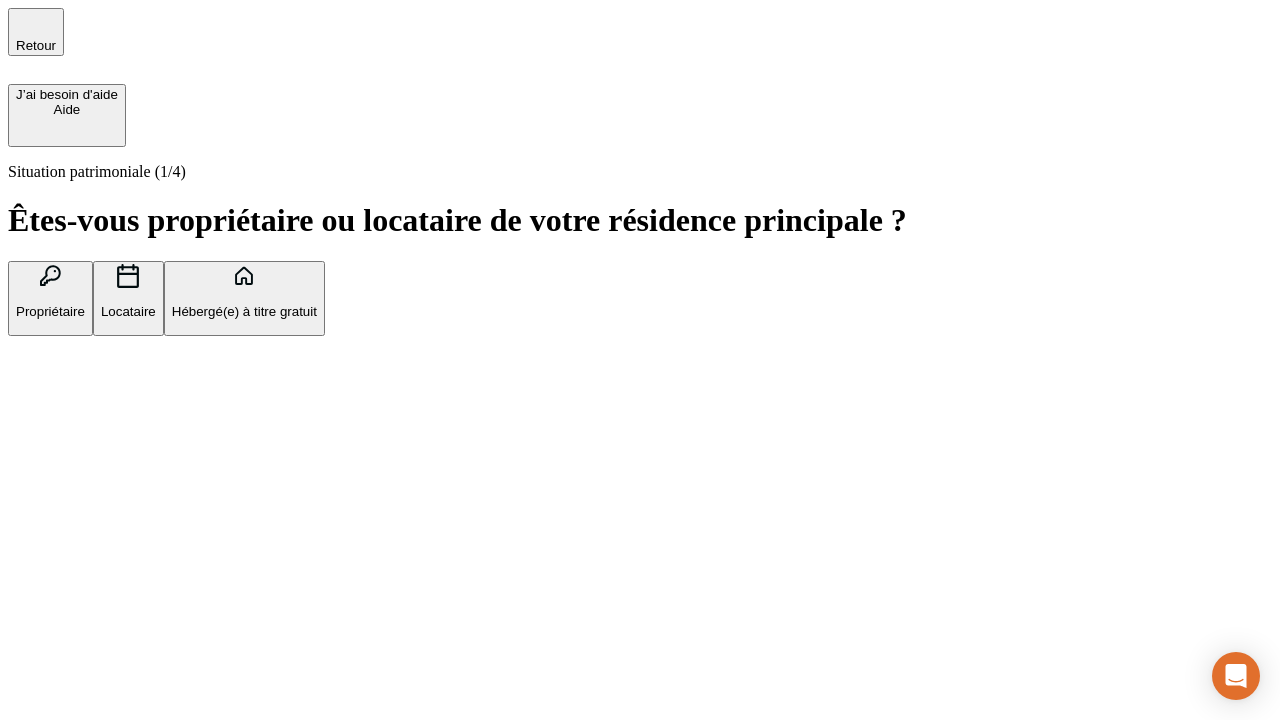 click on "Locataire" at bounding box center [128, 311] 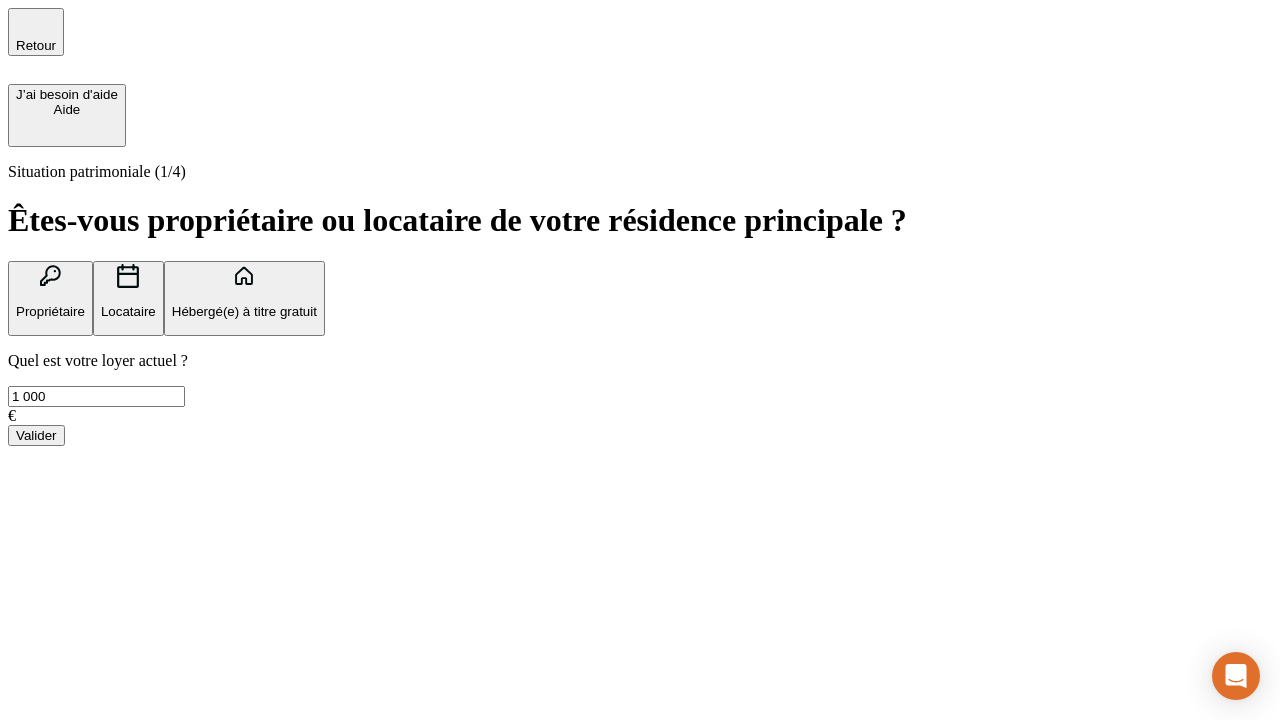 type on "1 000" 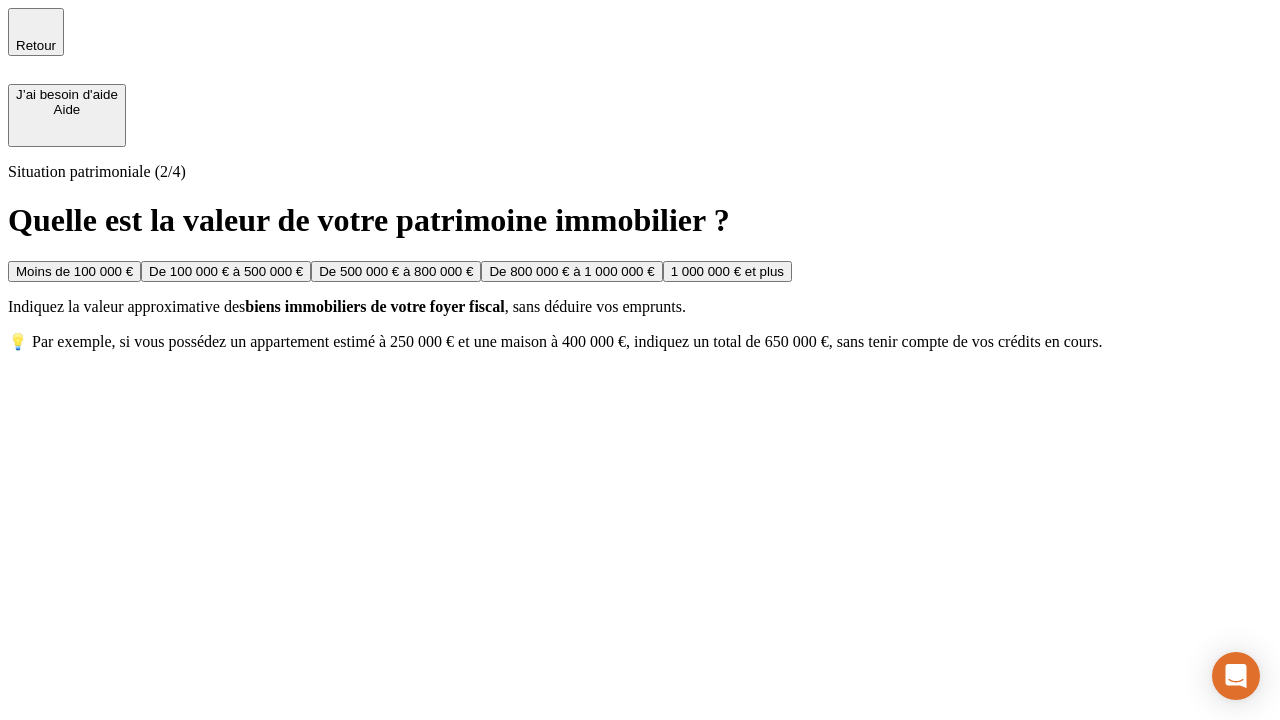 click on "Moins de 100 000 €" at bounding box center [74, 271] 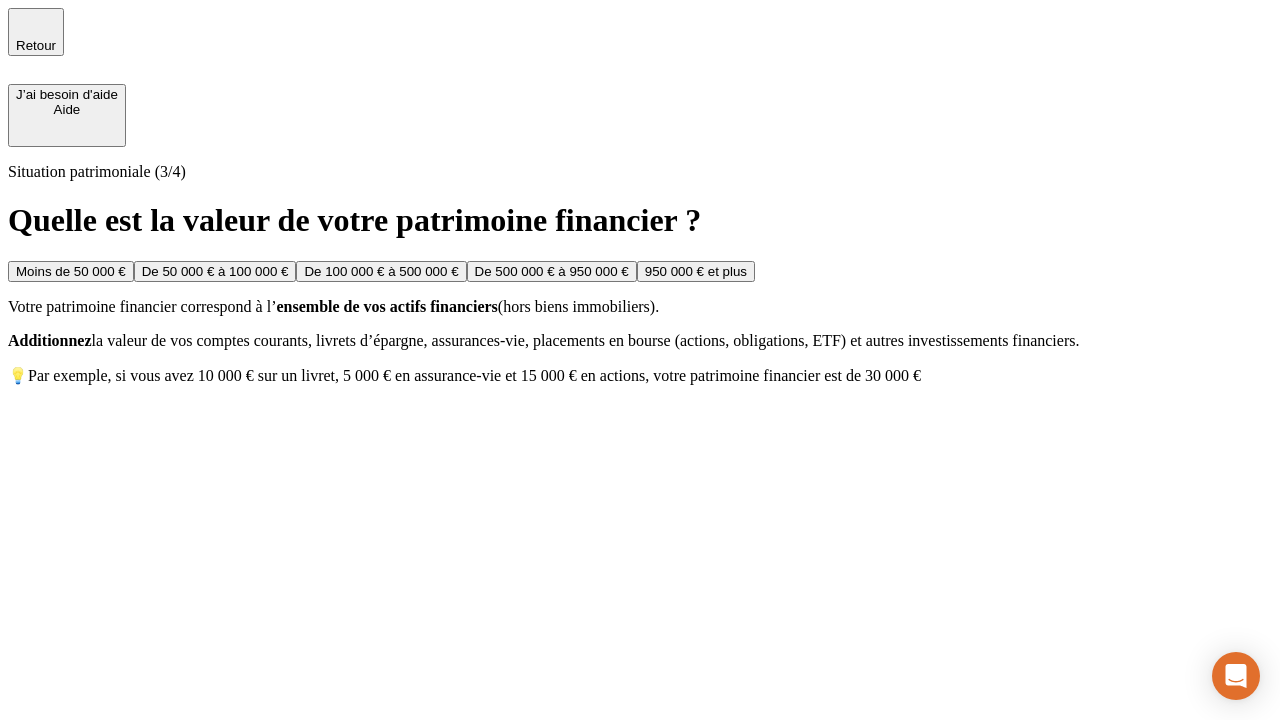 click on "Moins de 50 000 €" at bounding box center [71, 271] 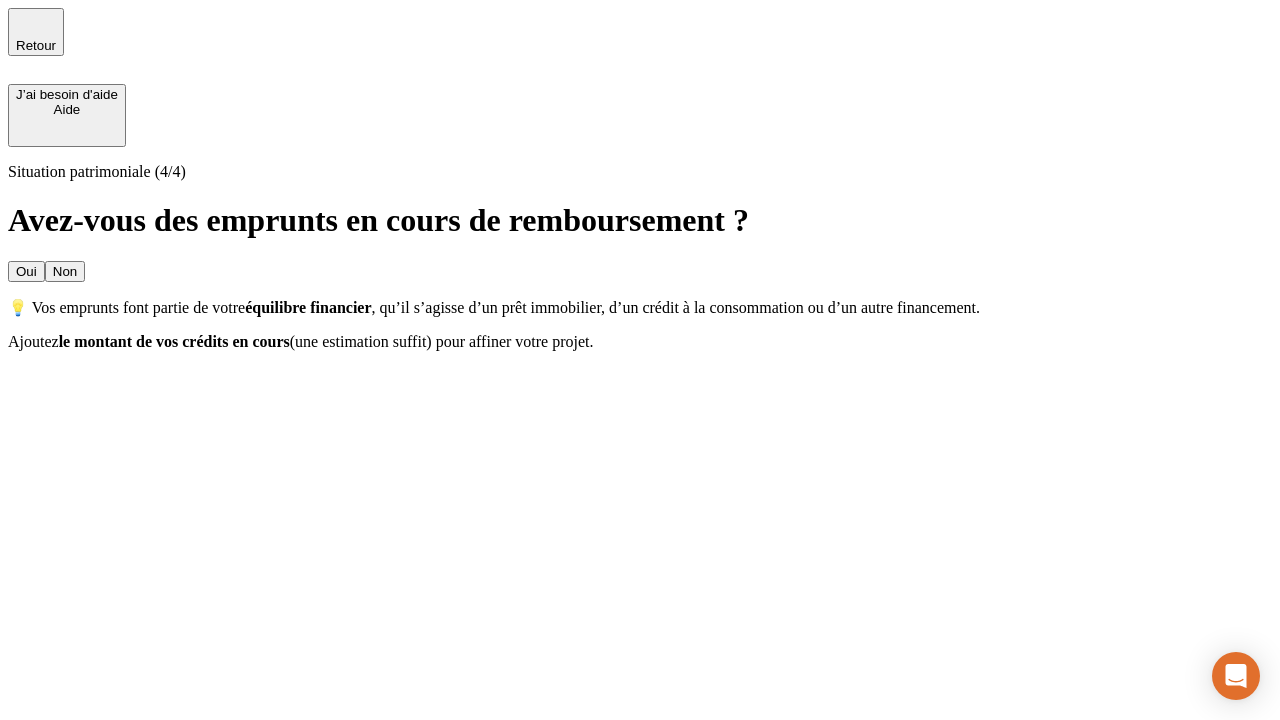 click on "Non" at bounding box center (65, 271) 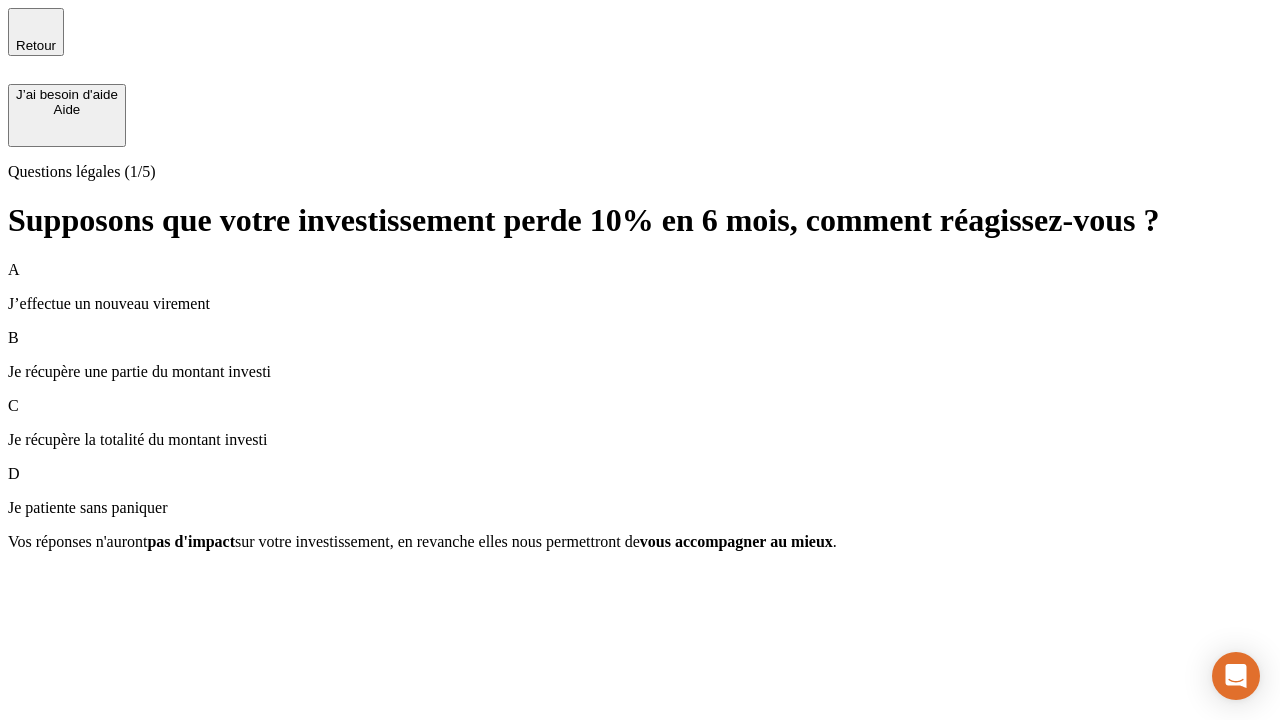 click on "A J’effectue un nouveau virement" at bounding box center (640, 287) 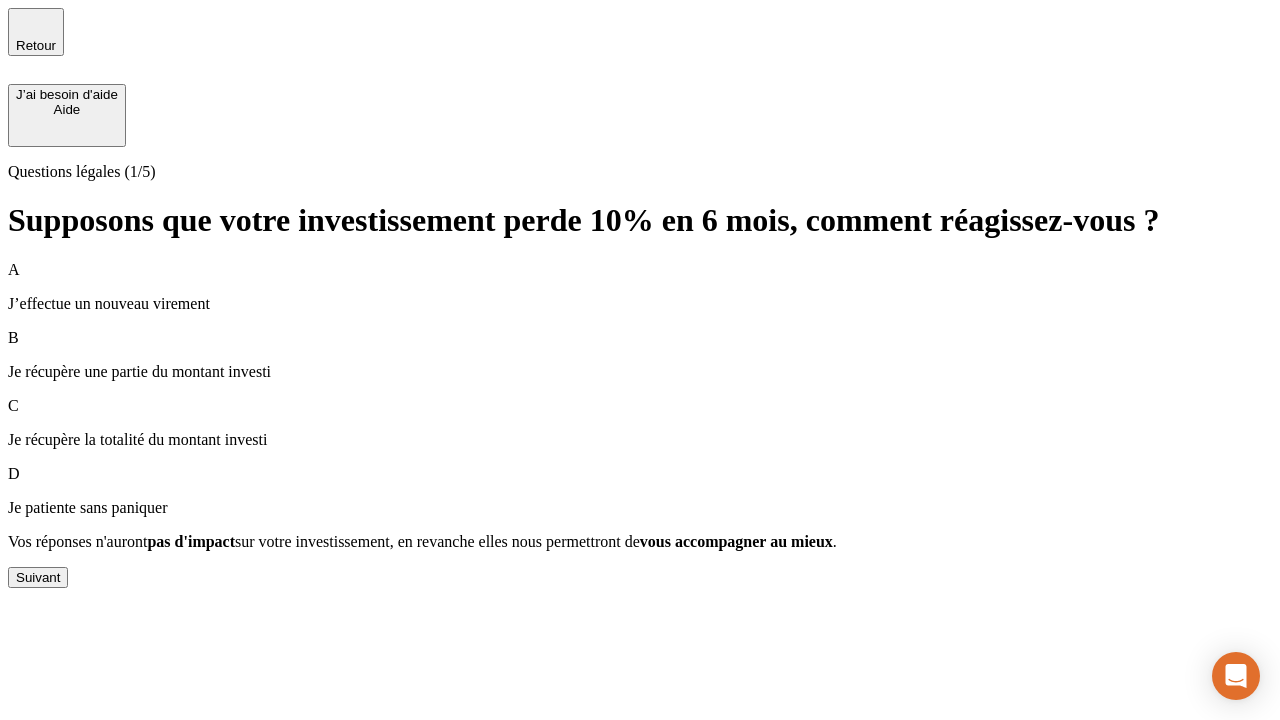 click on "Suivant" at bounding box center (38, 577) 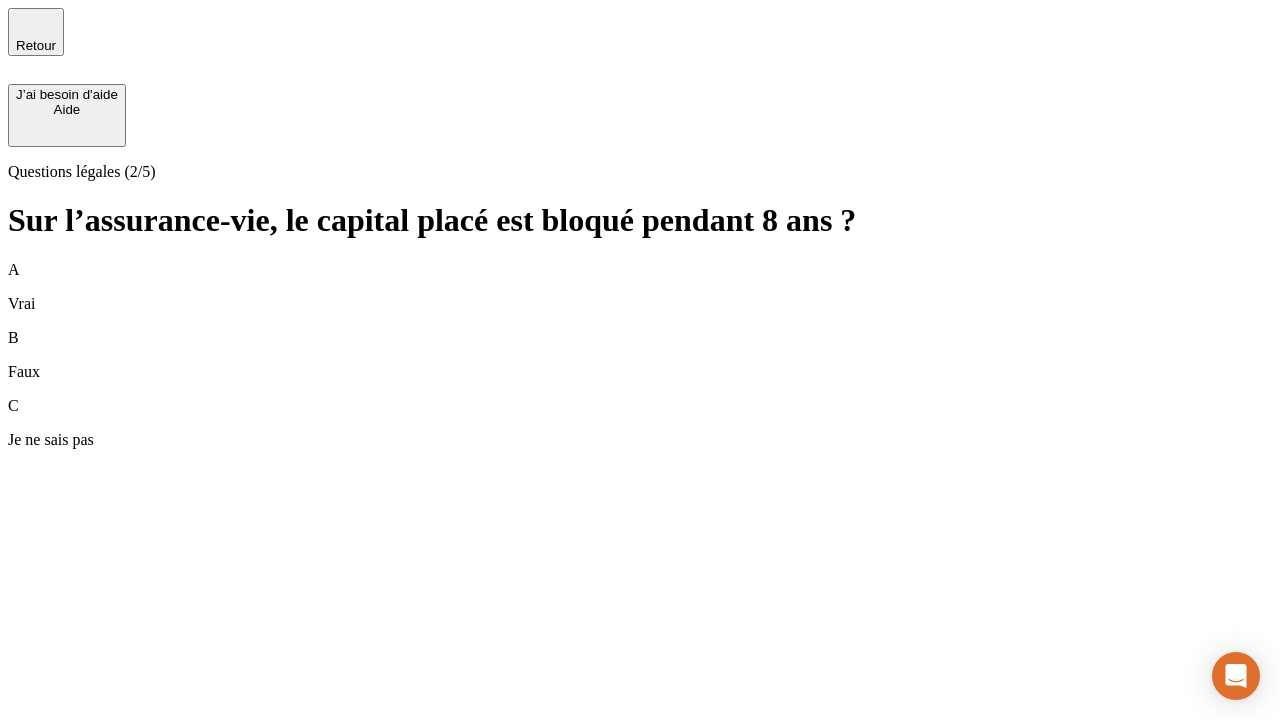 click on "A Vrai" at bounding box center (640, 287) 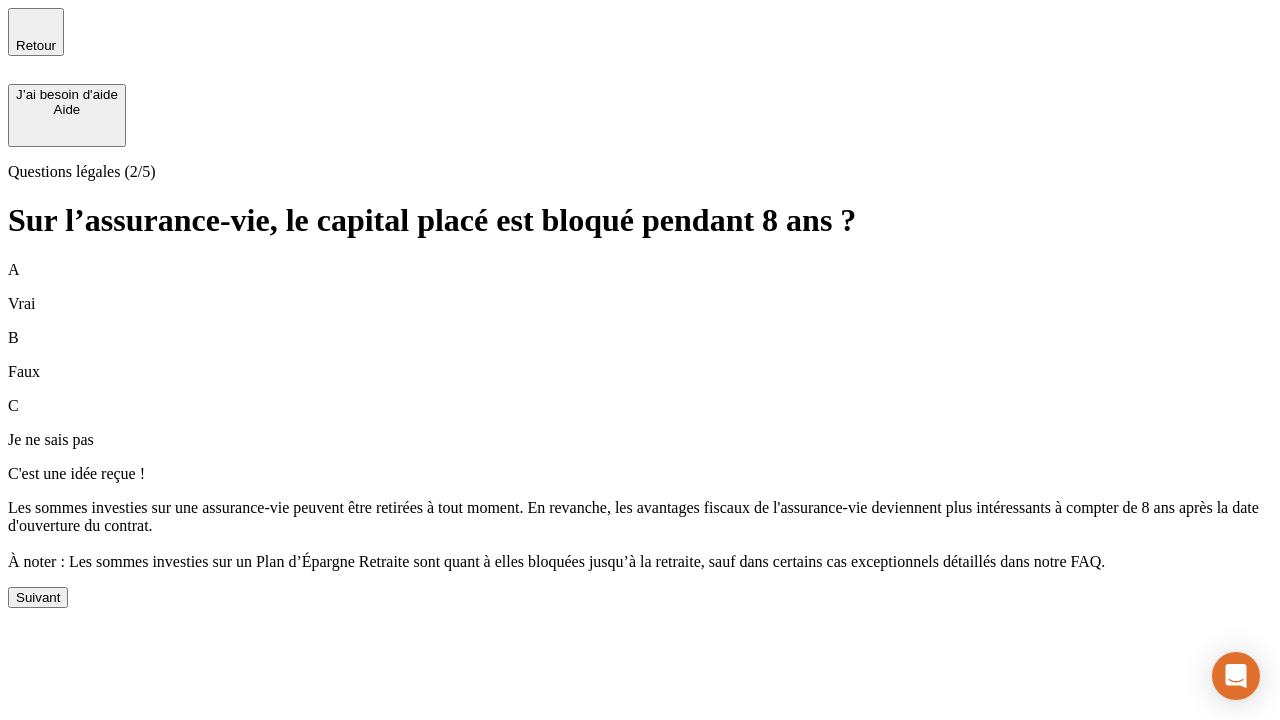 click on "Suivant" at bounding box center [38, 597] 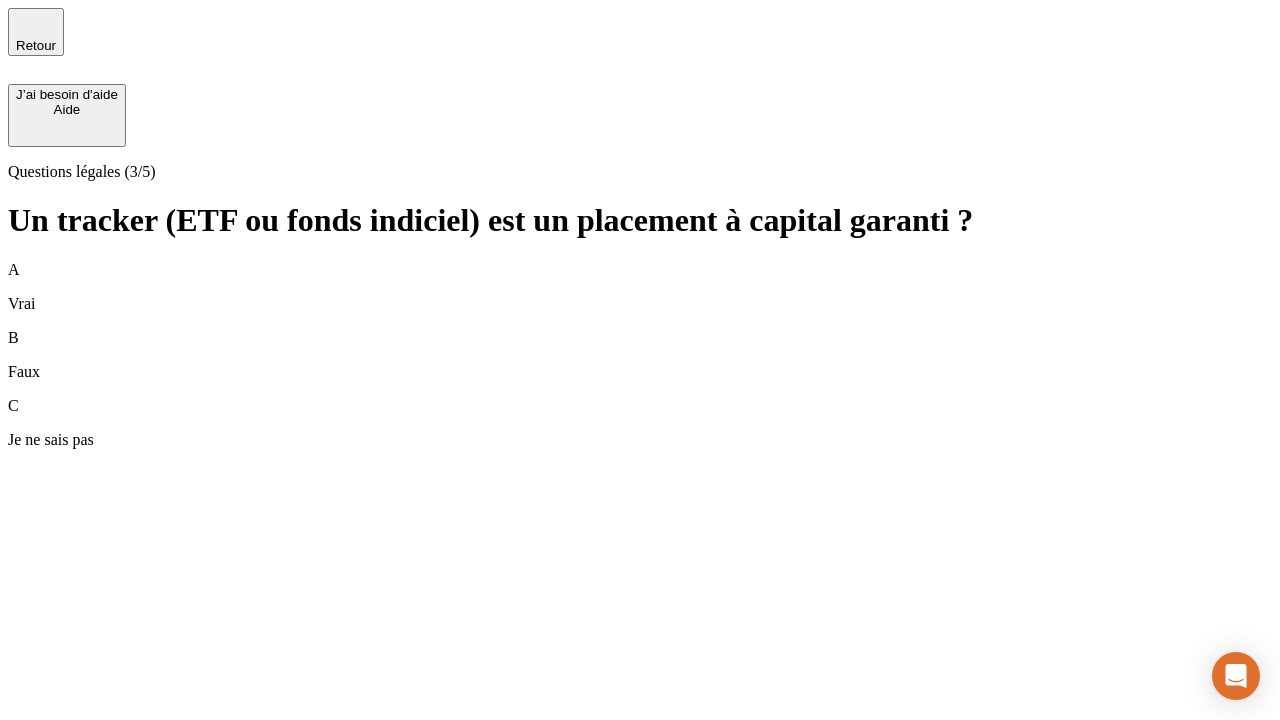 click on "A Vrai" at bounding box center (640, 287) 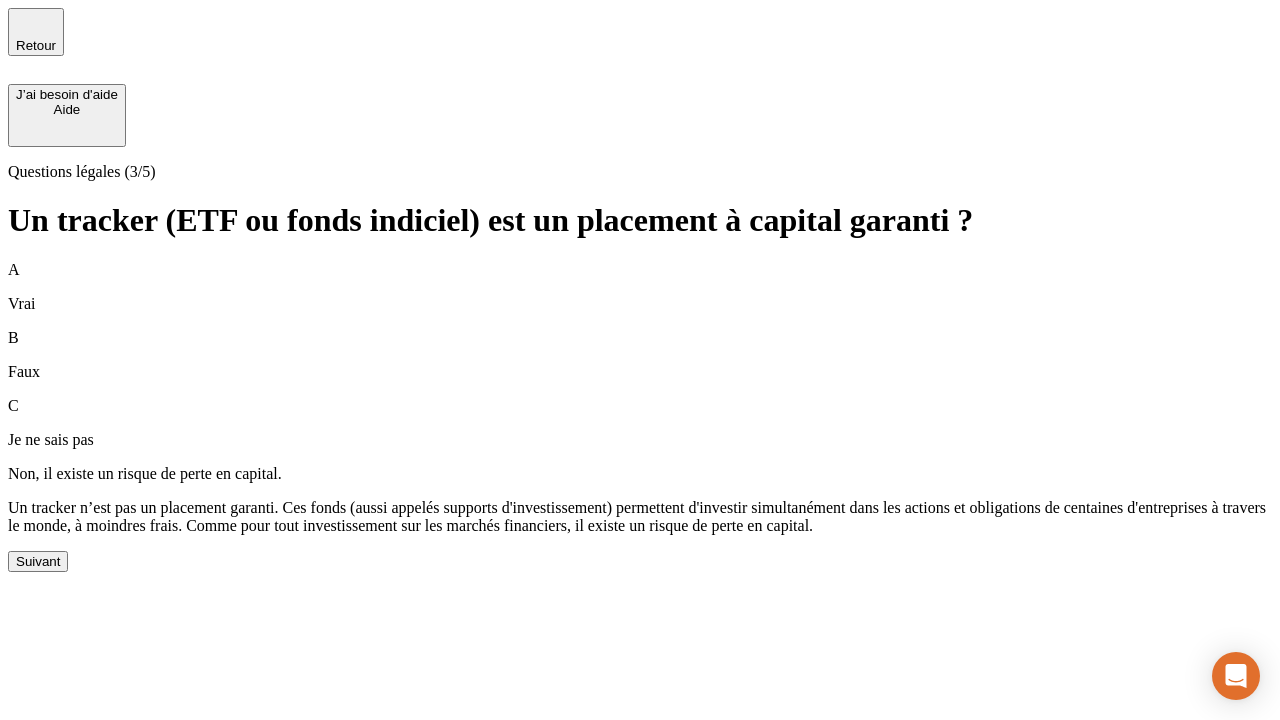 click on "Suivant" at bounding box center (38, 561) 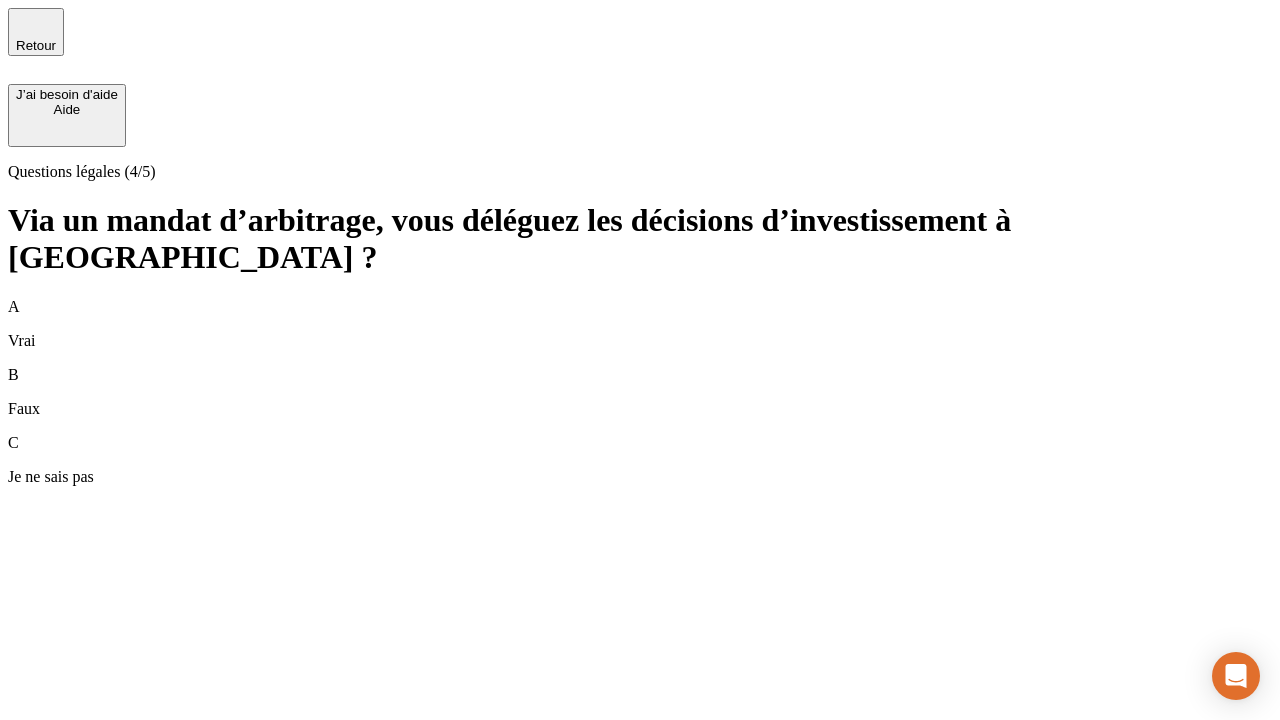 click on "A Vrai" at bounding box center (640, 324) 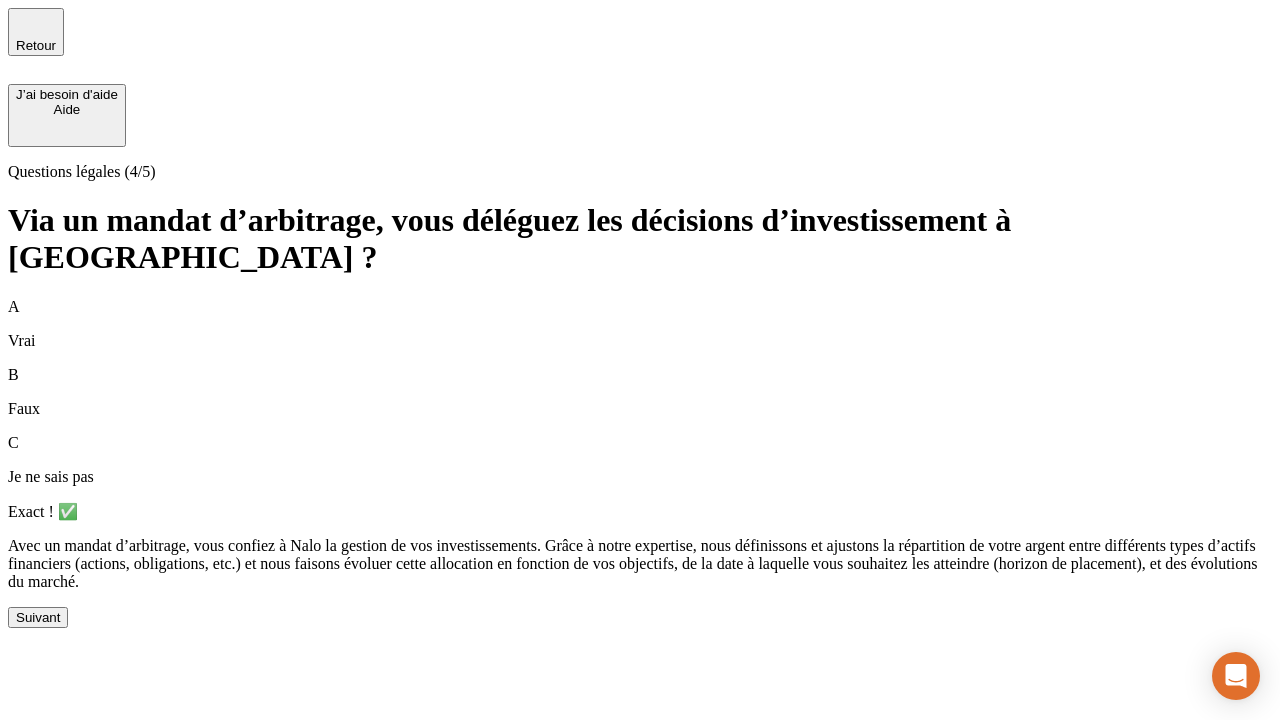click on "Suivant" at bounding box center (38, 617) 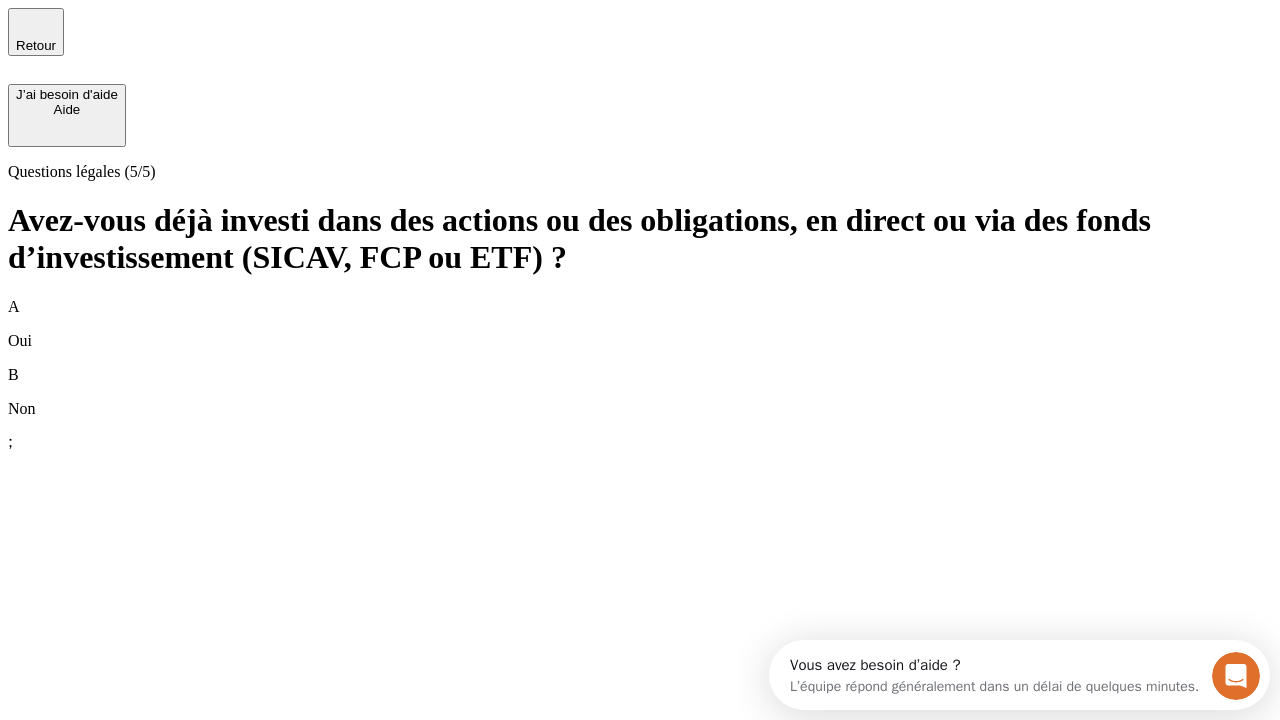 scroll, scrollTop: 0, scrollLeft: 0, axis: both 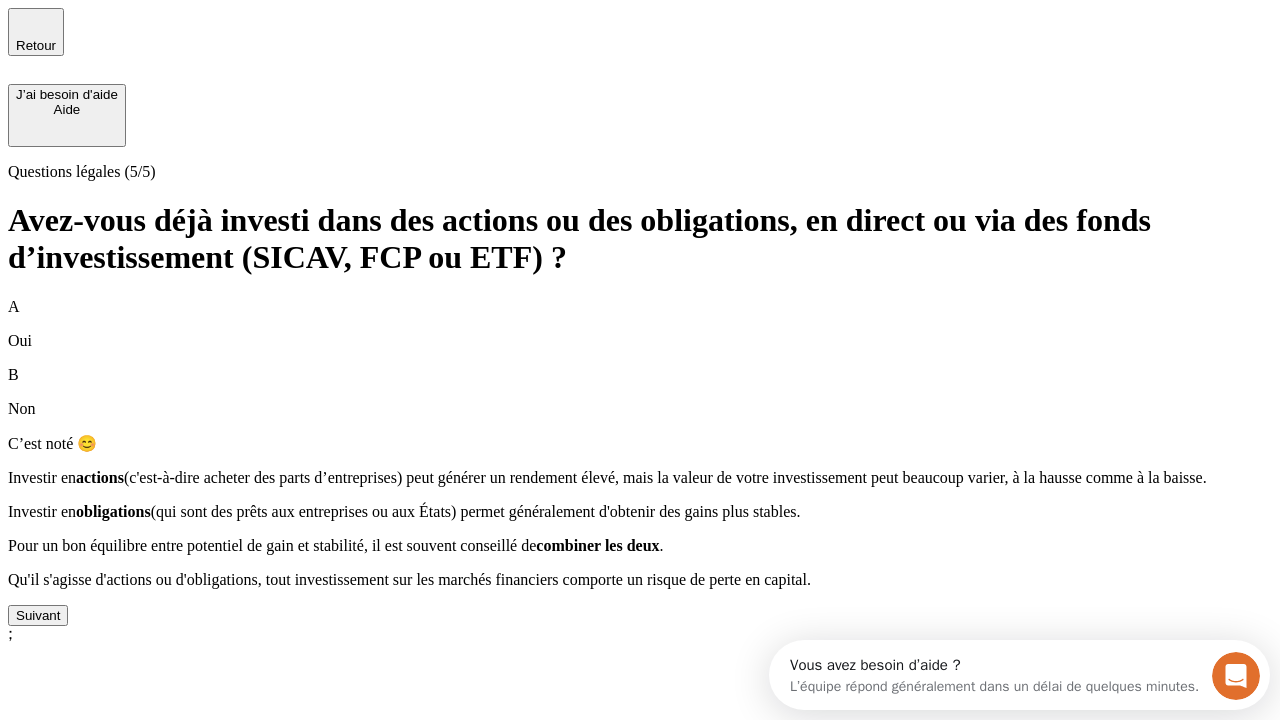 click on "Suivant" at bounding box center [38, 615] 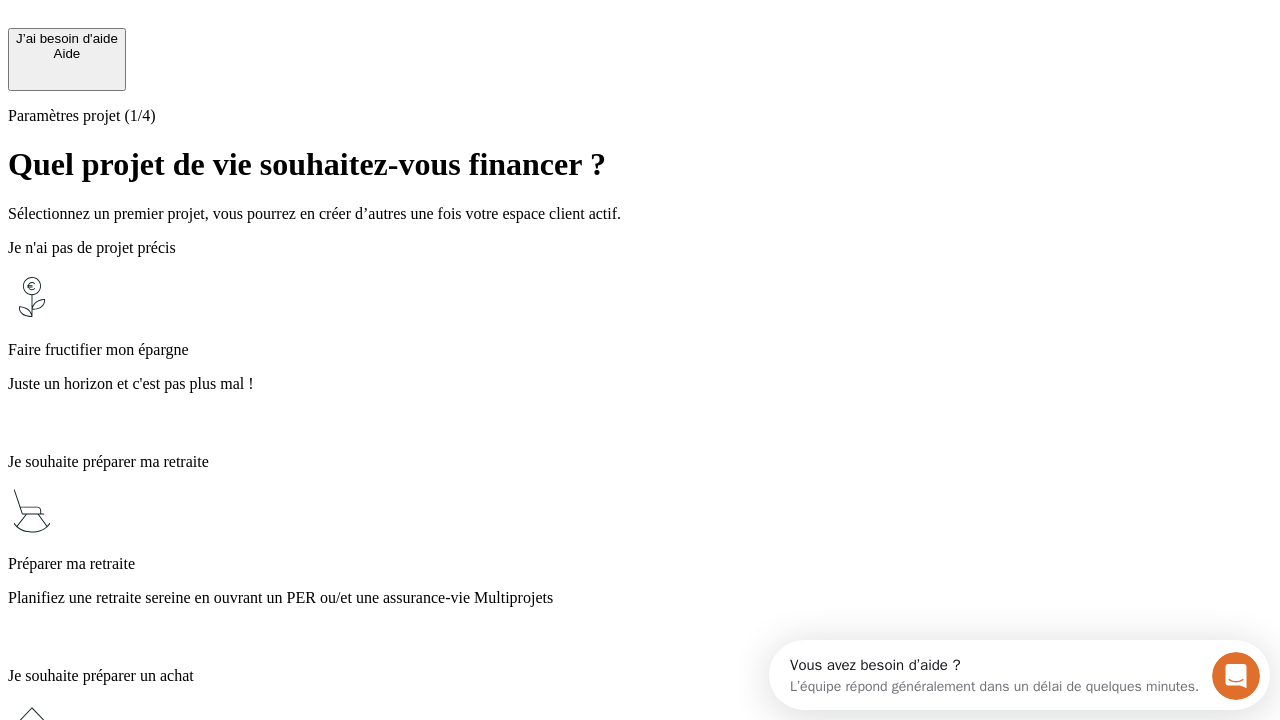 click on "Profitez des avantages fiscaux de l’assurance-vie" at bounding box center [640, 1354] 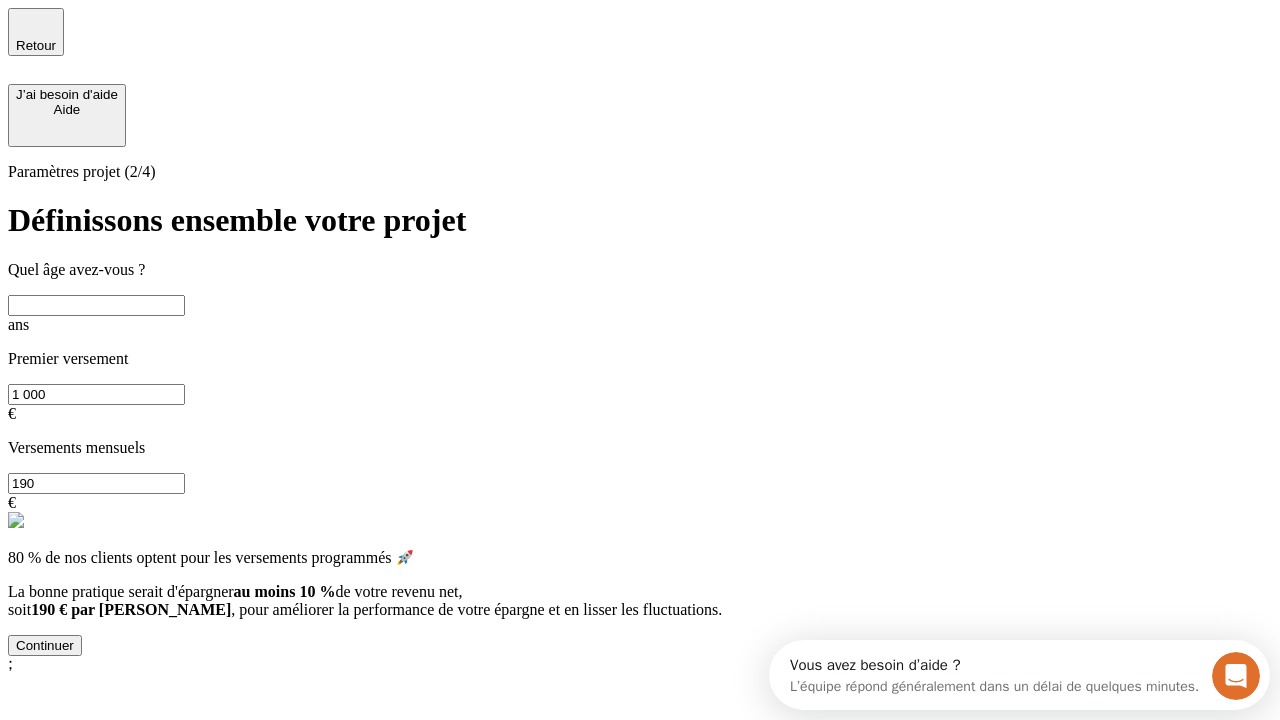 click at bounding box center [96, 305] 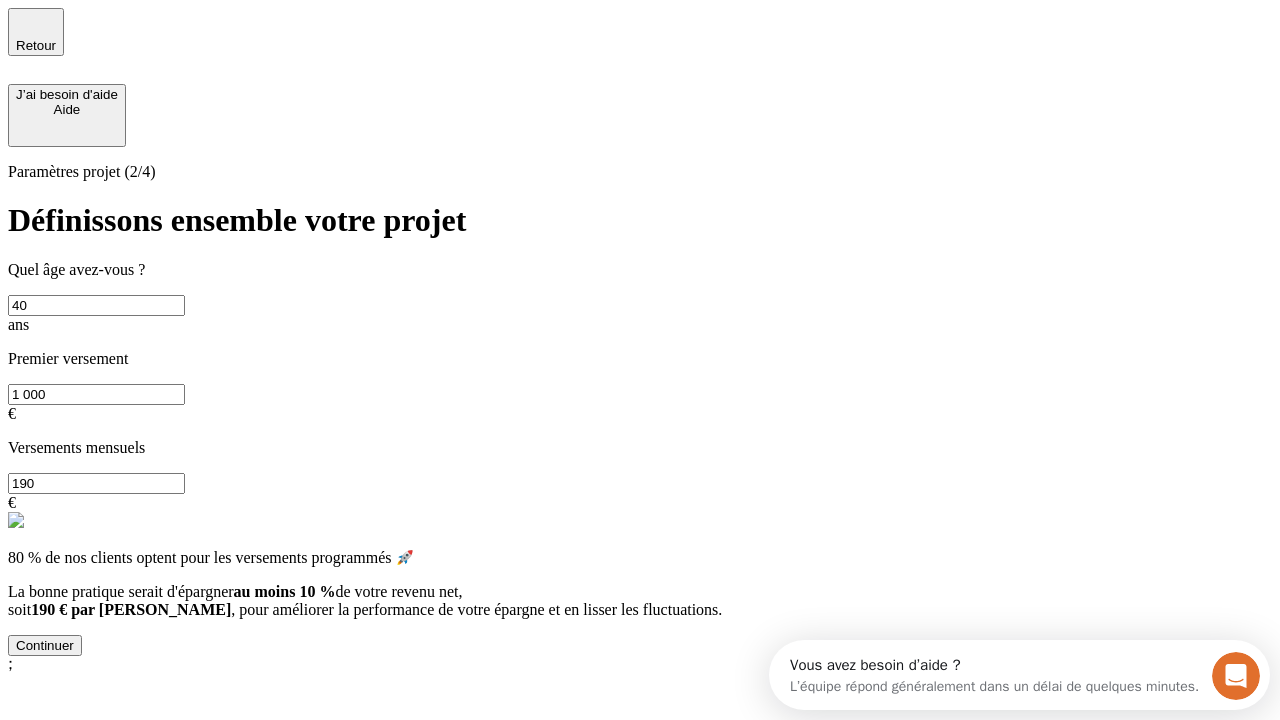 type on "40" 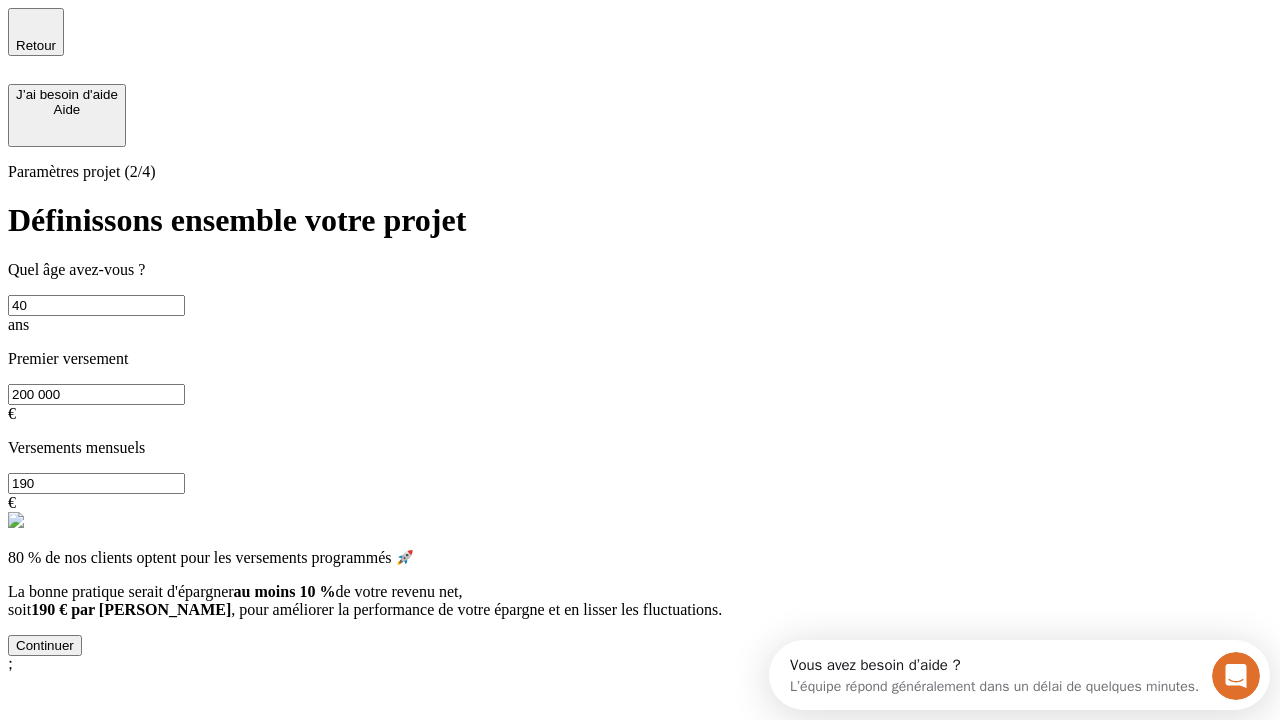 type on "200 000" 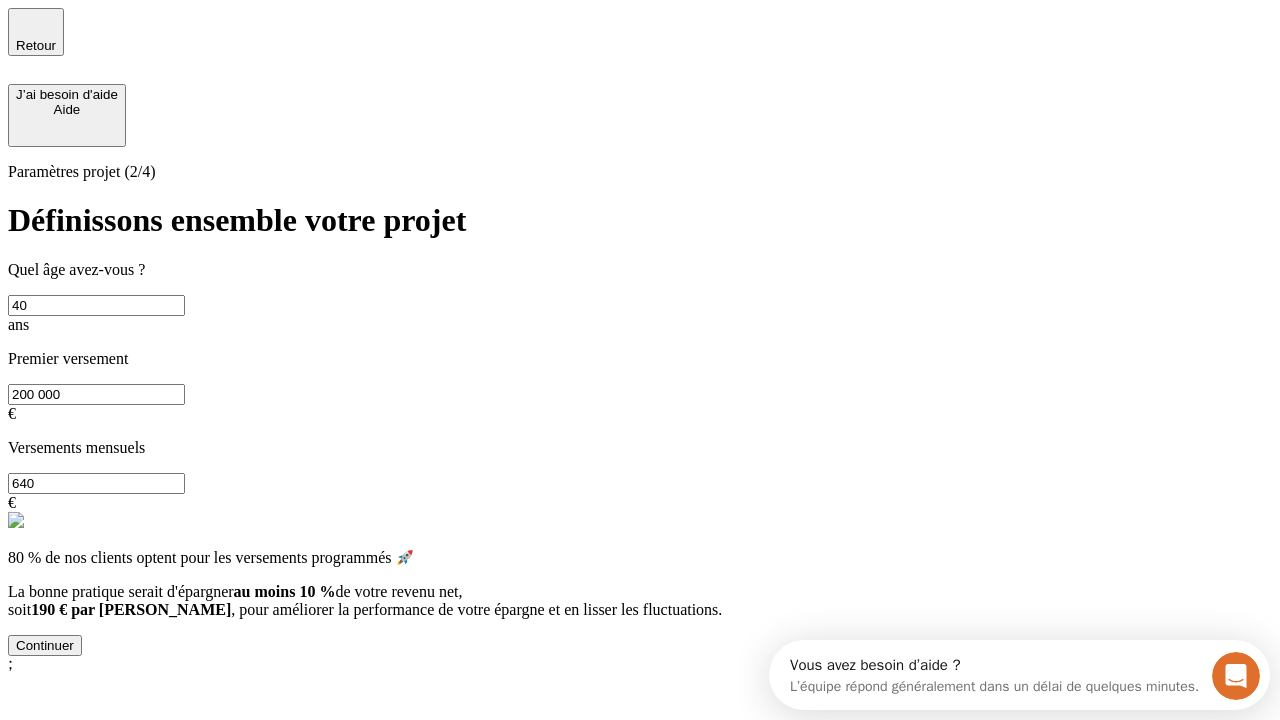 type on "640" 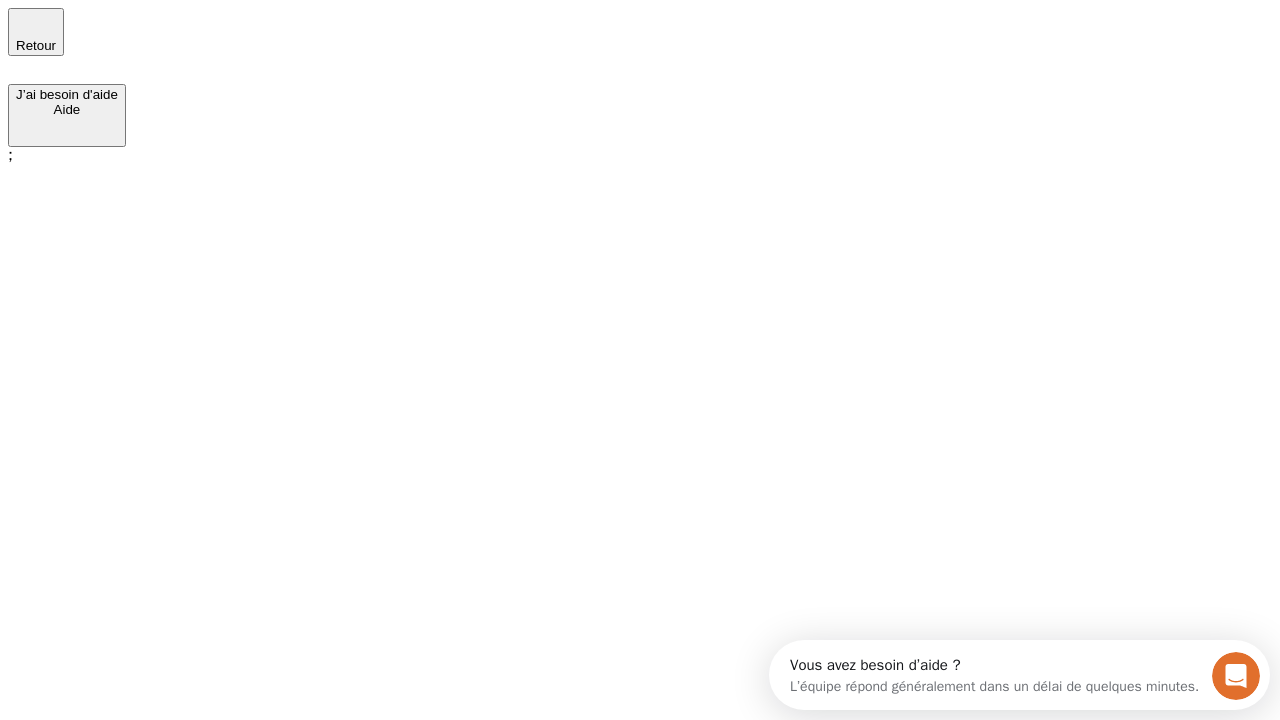 scroll, scrollTop: 0, scrollLeft: 0, axis: both 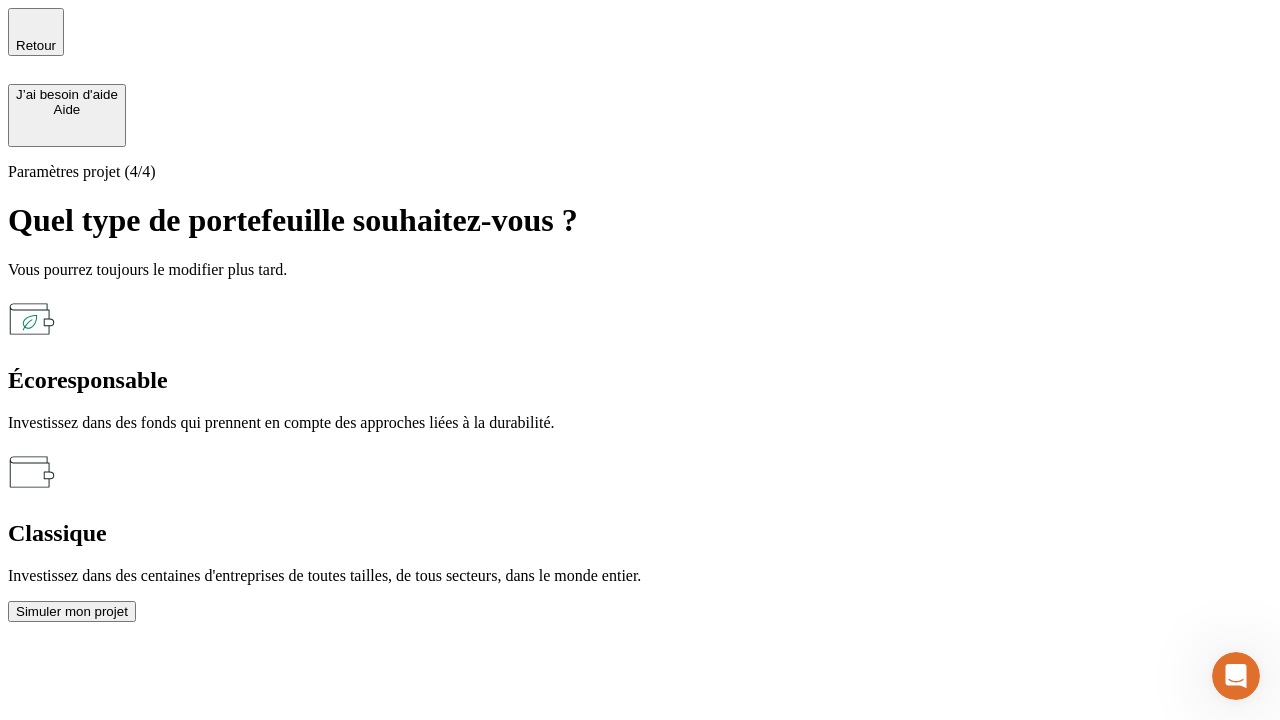 click on "Classique" at bounding box center (640, 533) 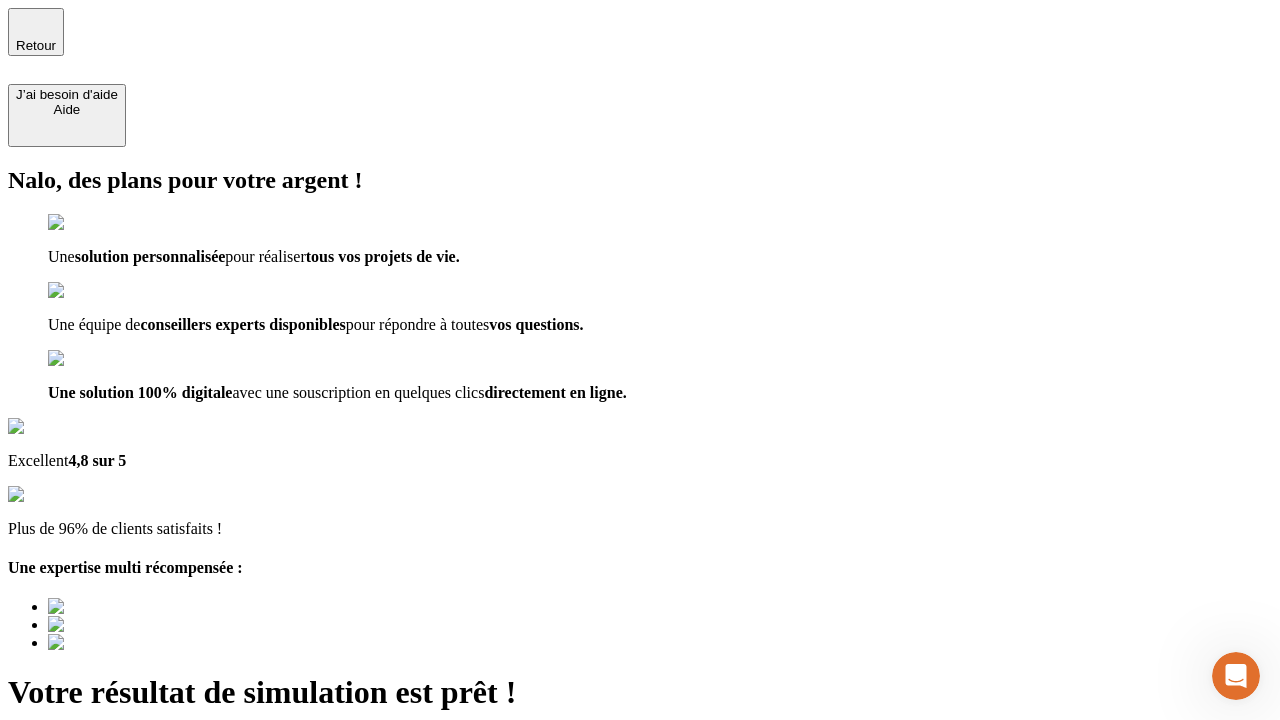 click on "Découvrir ma simulation" at bounding box center [87, 847] 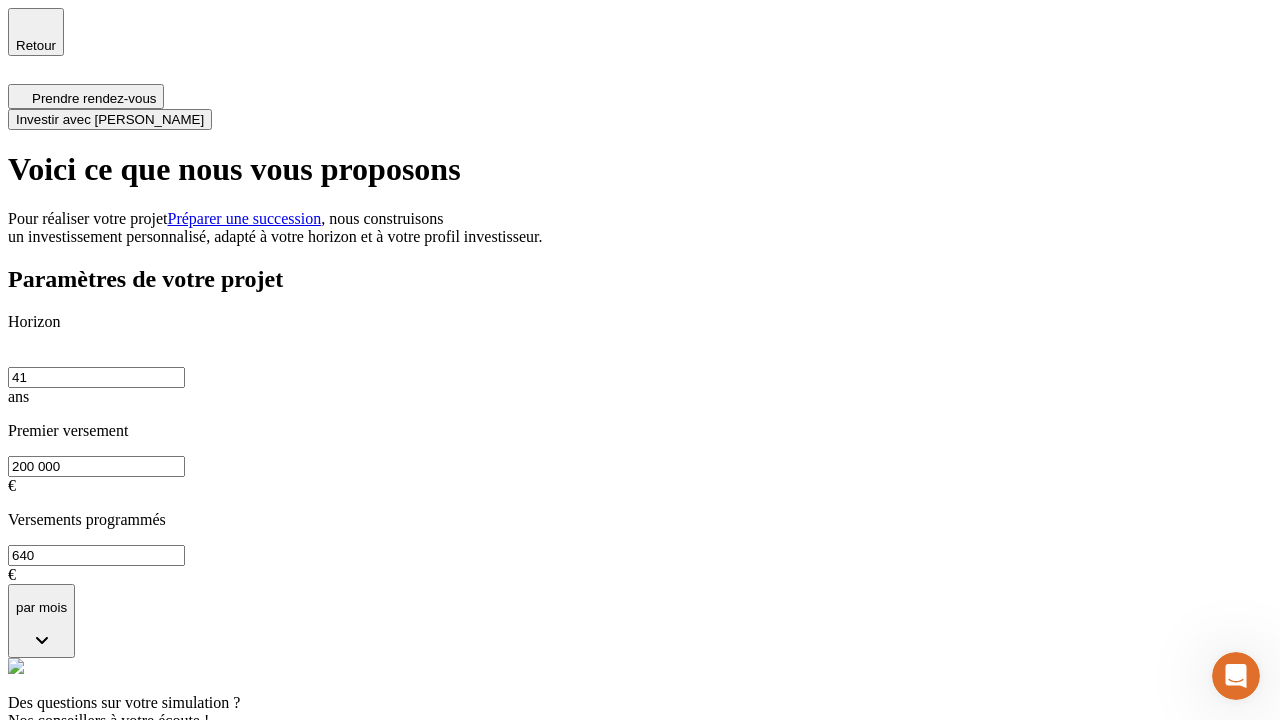 click on "Investir avec [PERSON_NAME]" at bounding box center (110, 119) 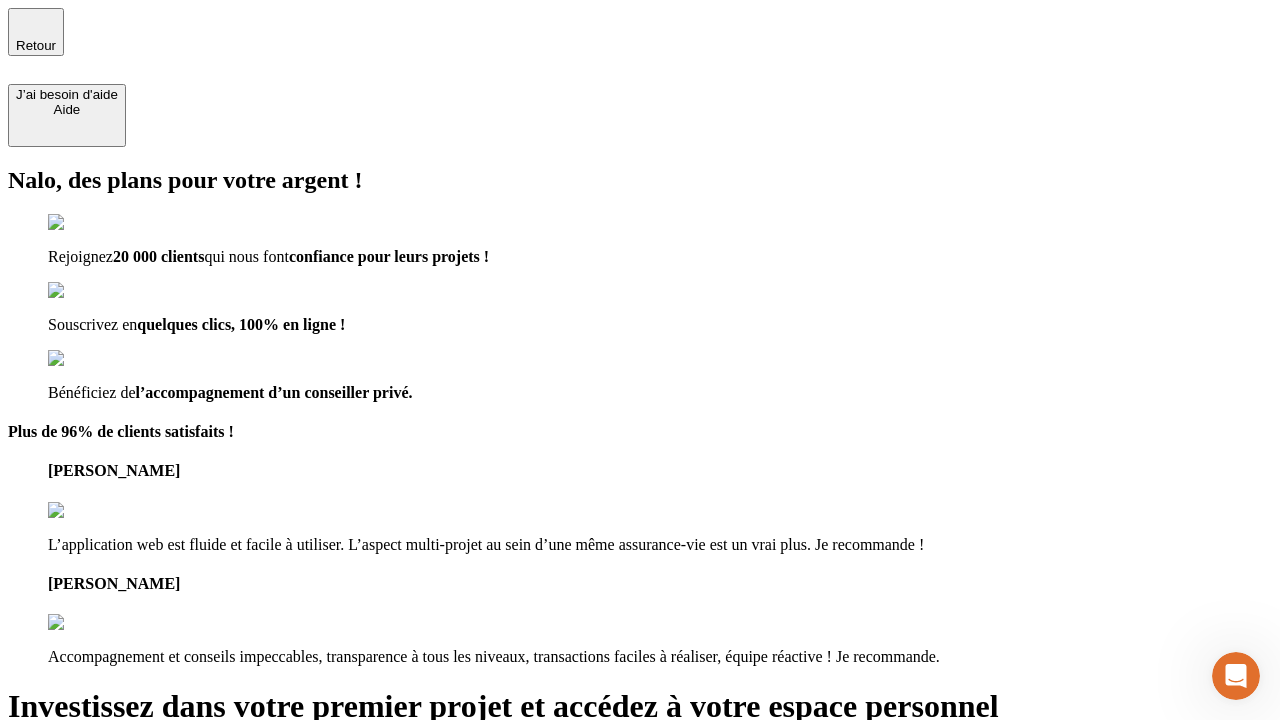 type on "[EMAIL_ADDRESS][DOMAIN_NAME]" 